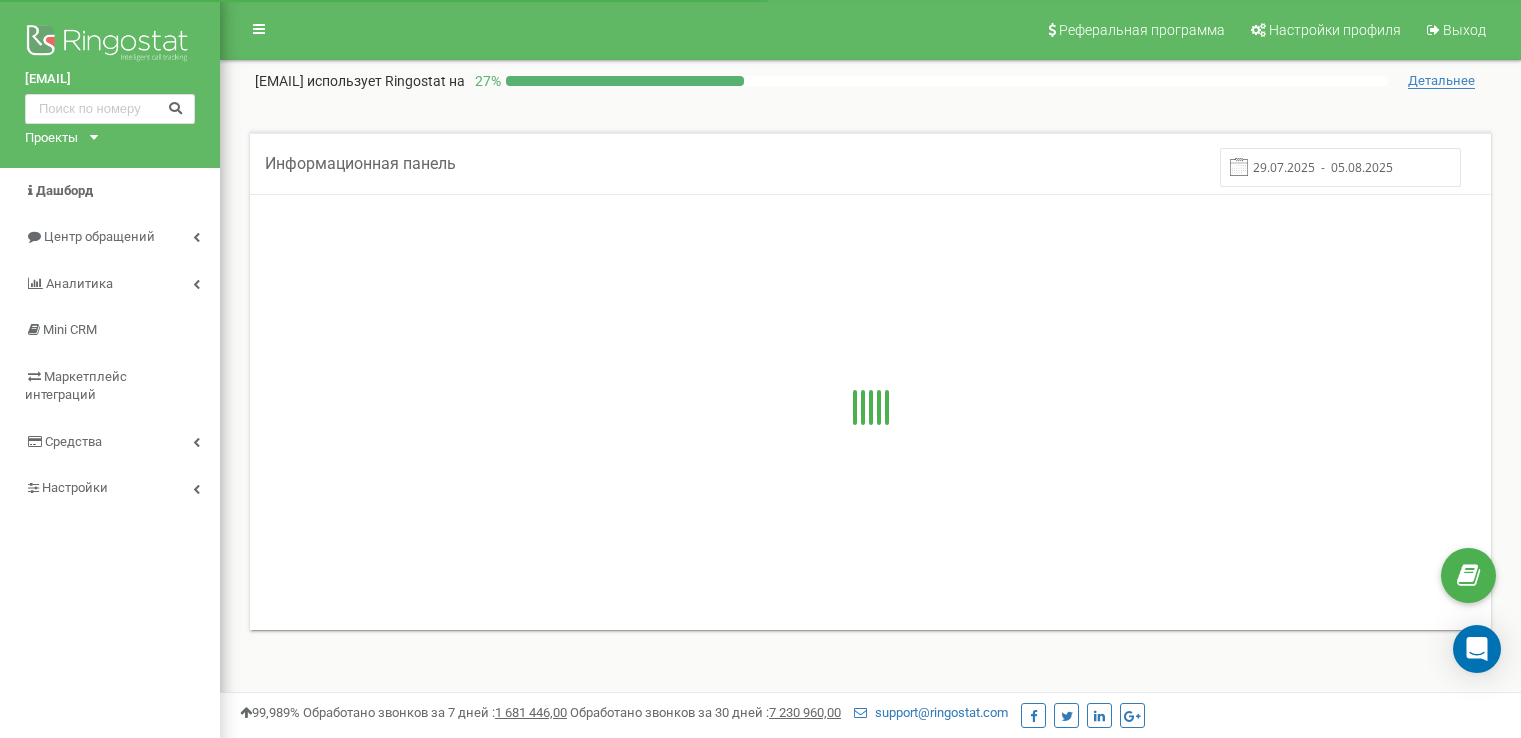 scroll, scrollTop: 0, scrollLeft: 0, axis: both 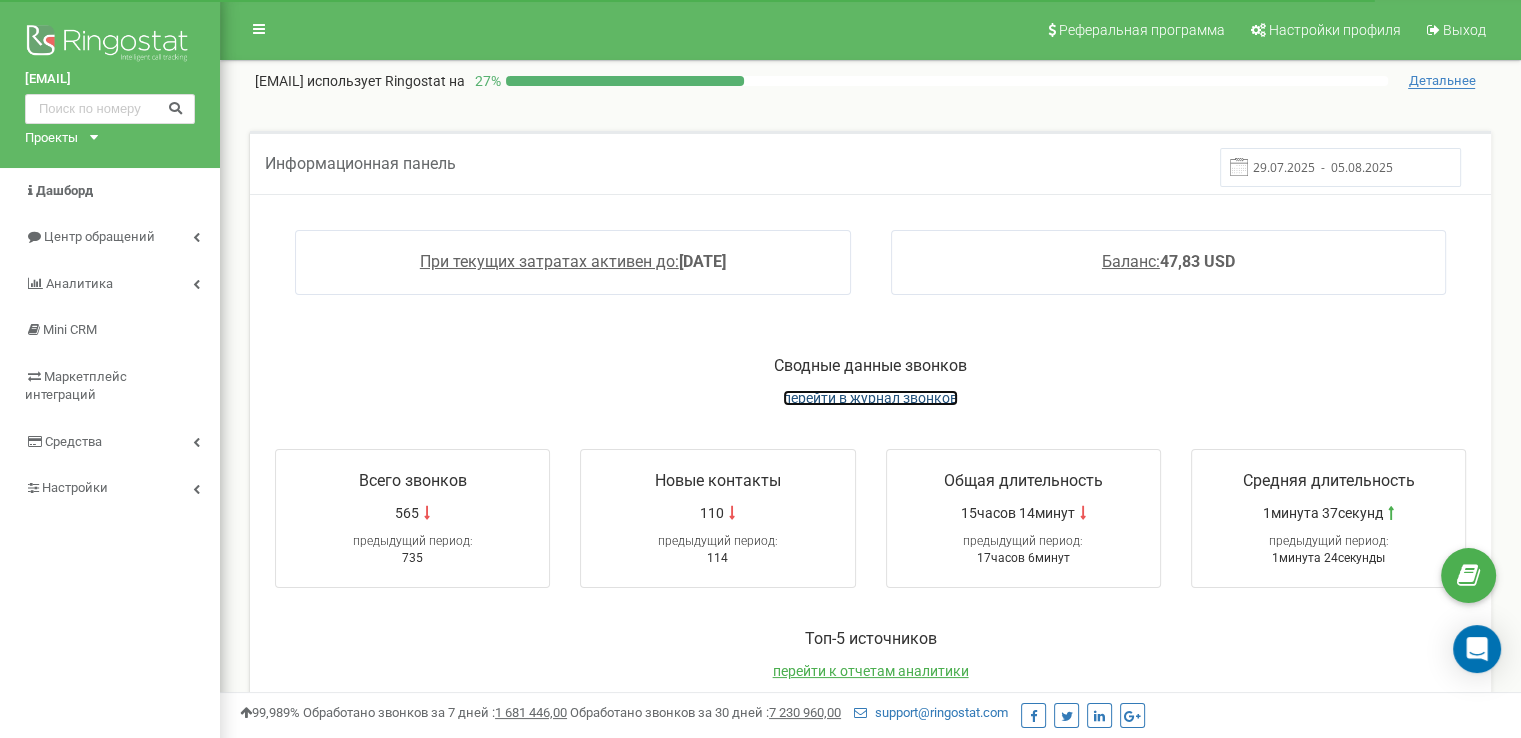 click on "перейти в журнал звонков" at bounding box center (870, 398) 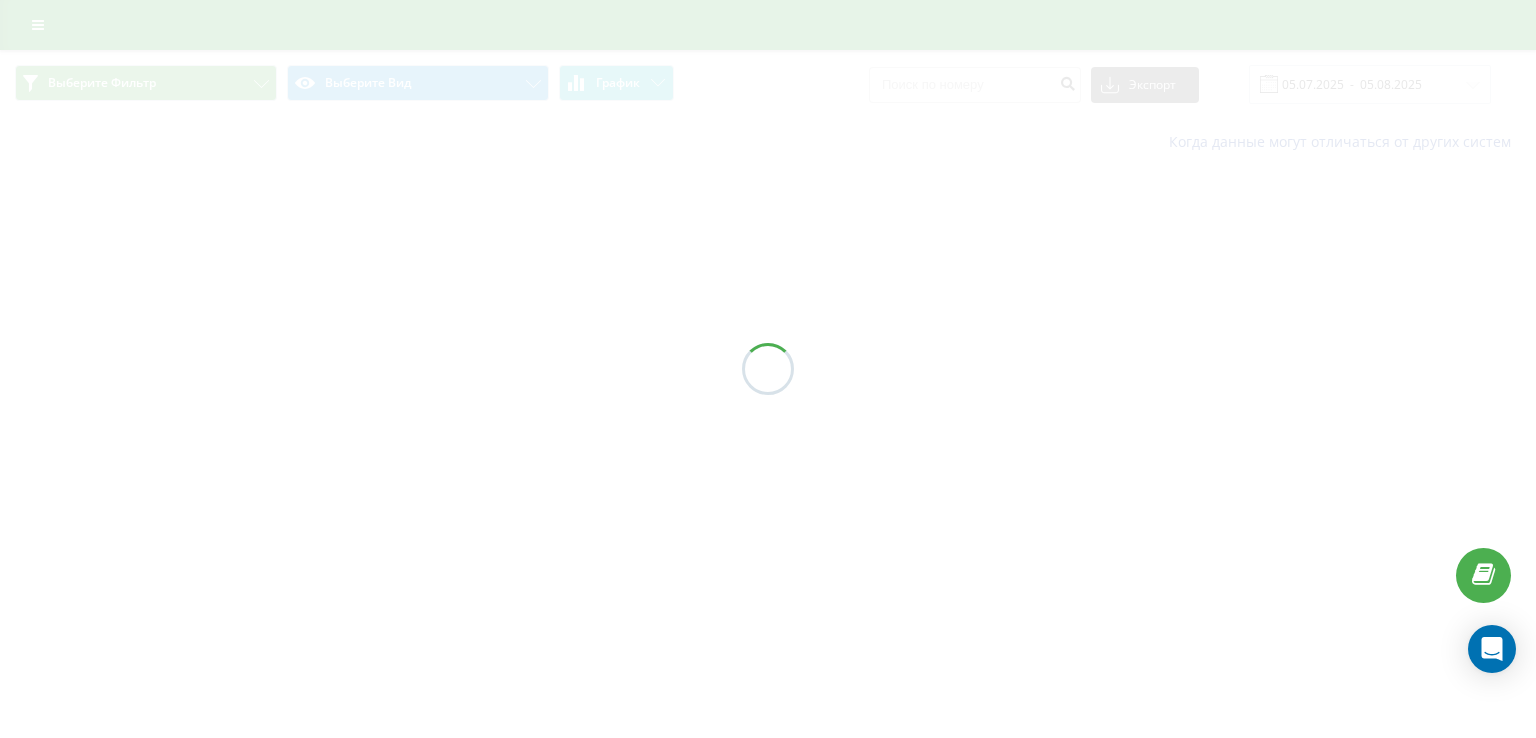 scroll, scrollTop: 0, scrollLeft: 0, axis: both 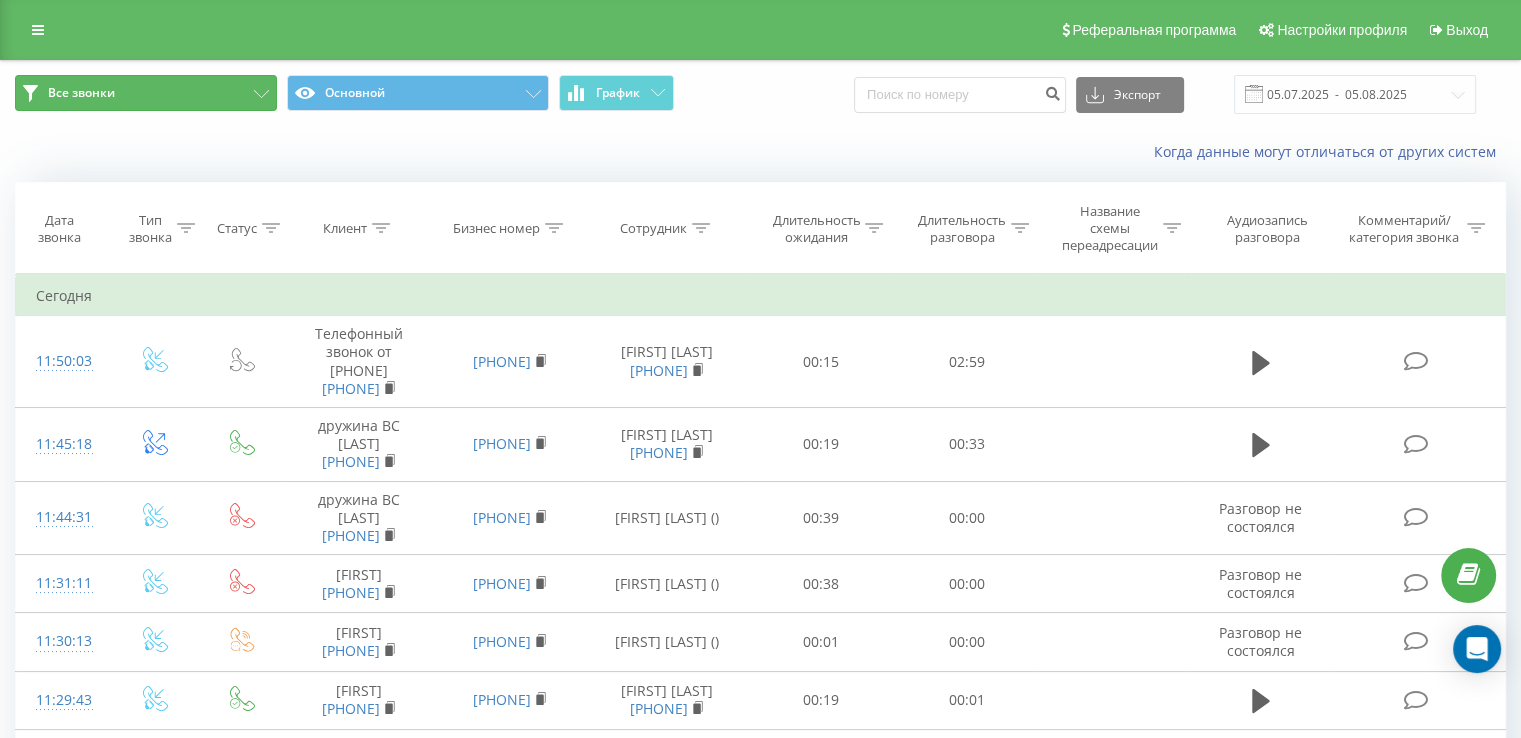 click on "Все звонки" at bounding box center (146, 93) 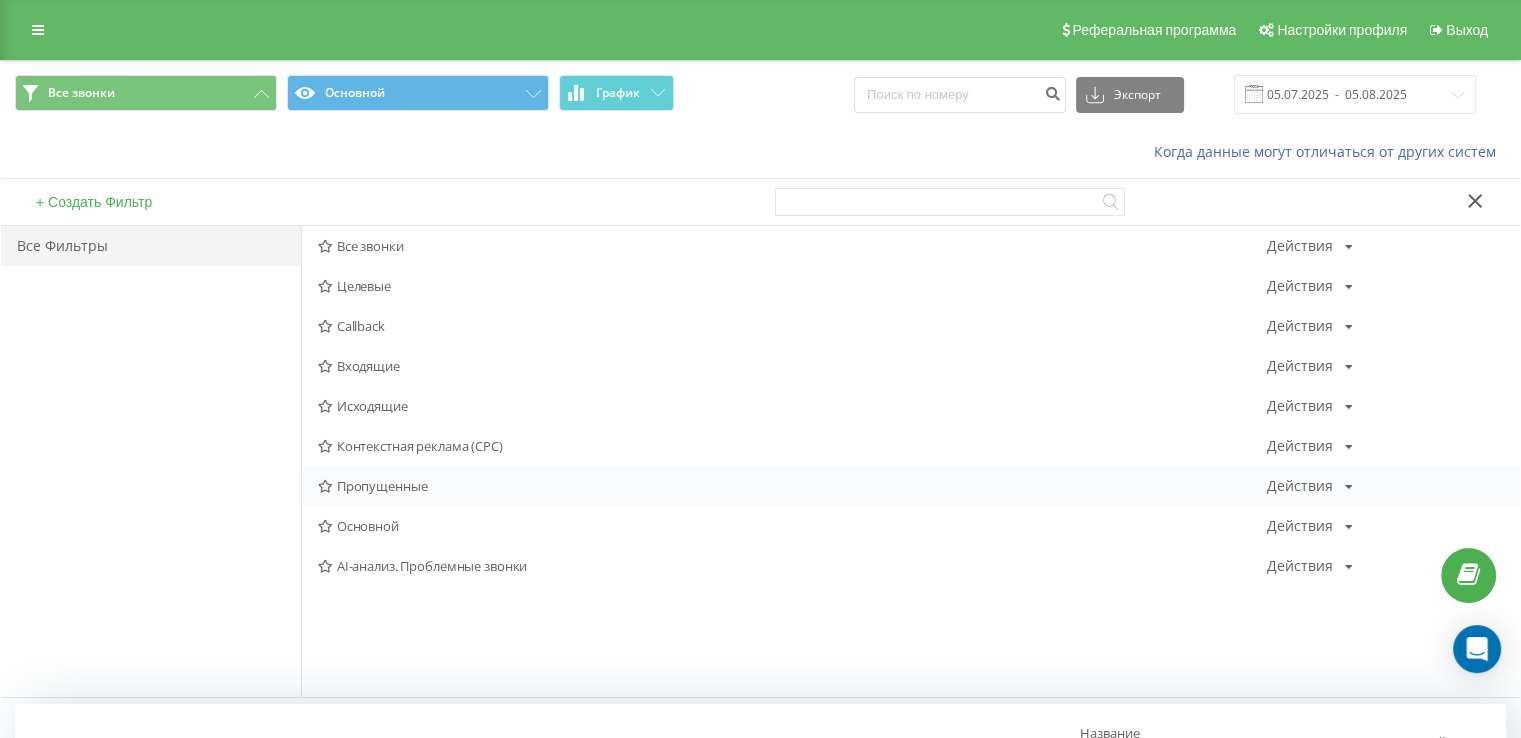 click on "Пропущенные" at bounding box center (792, 486) 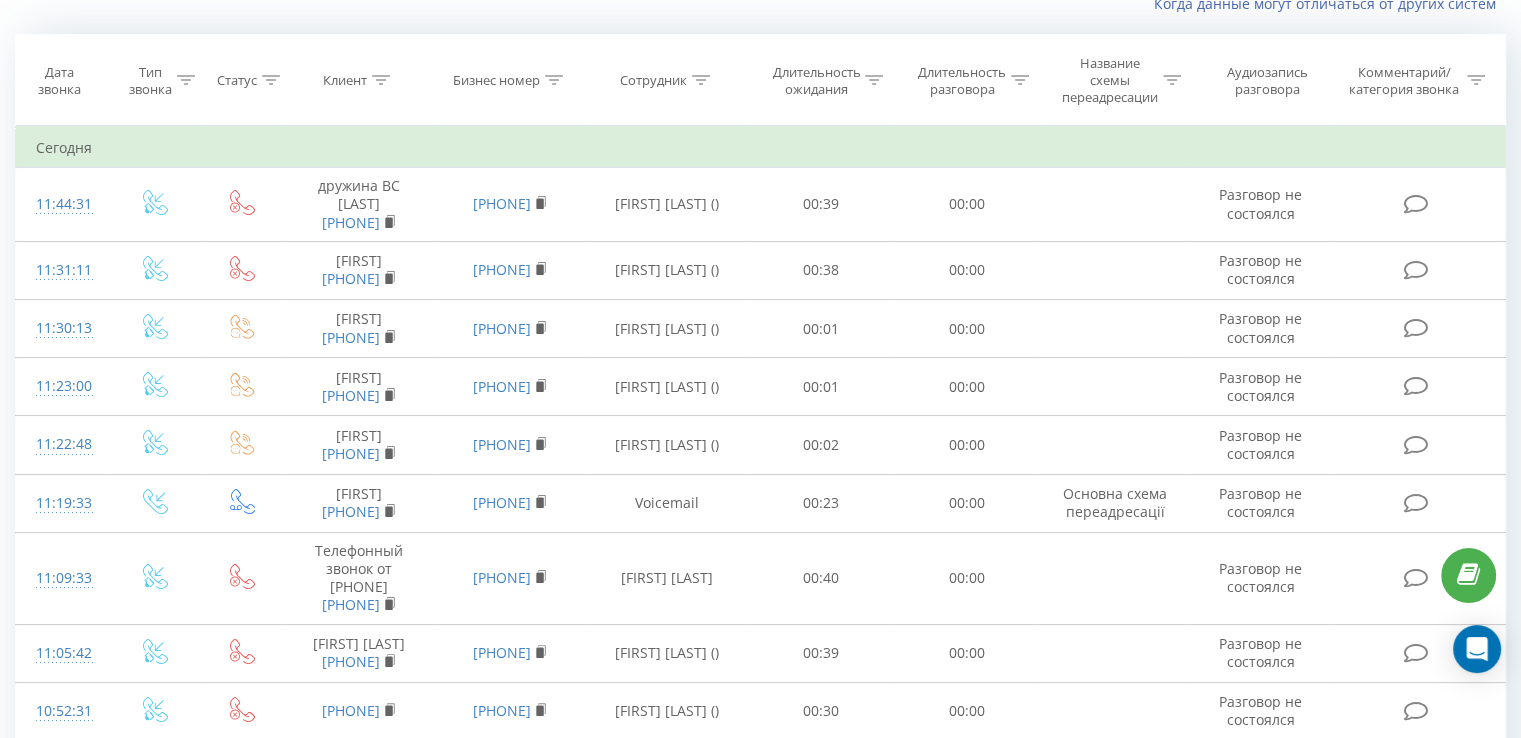 scroll, scrollTop: 100, scrollLeft: 0, axis: vertical 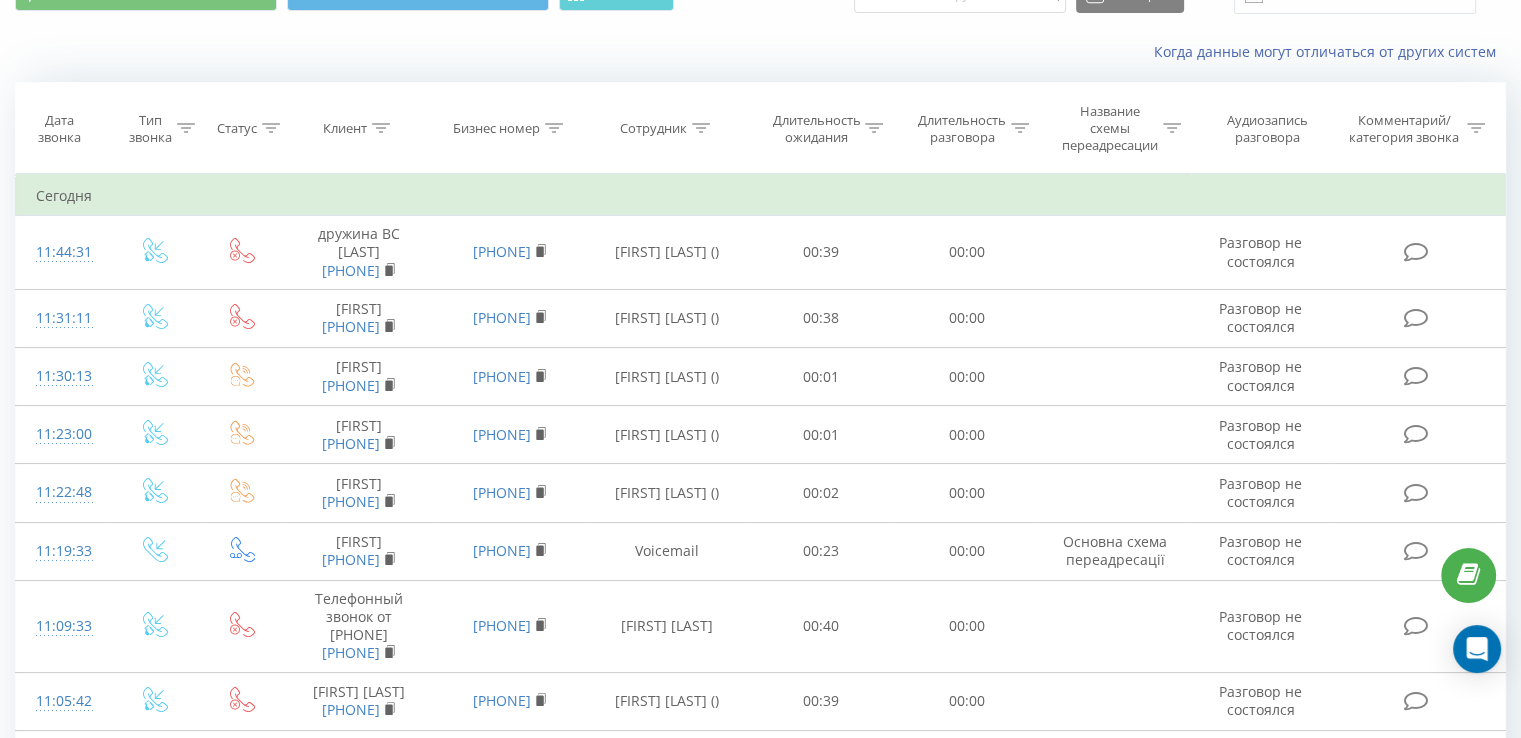 click 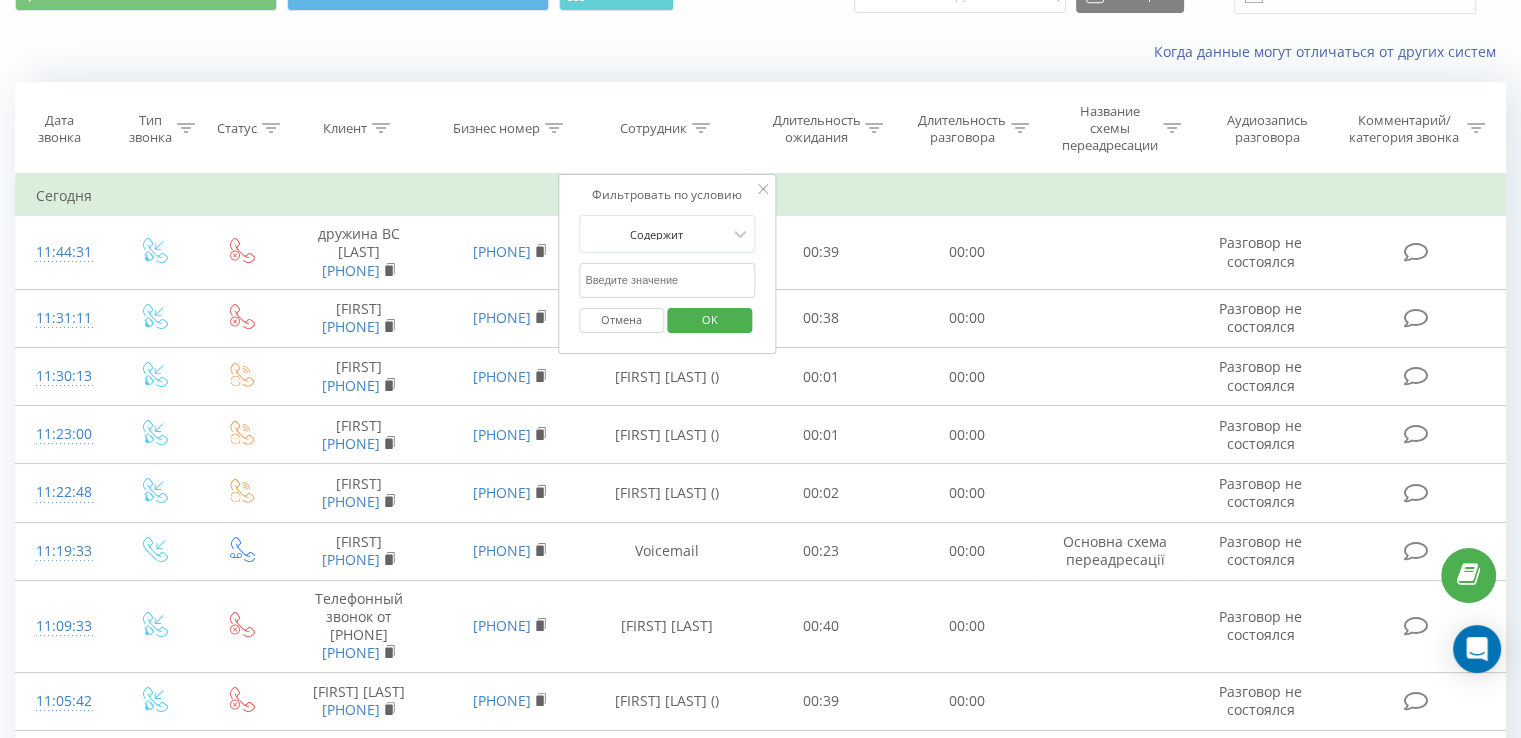 click at bounding box center (667, 280) 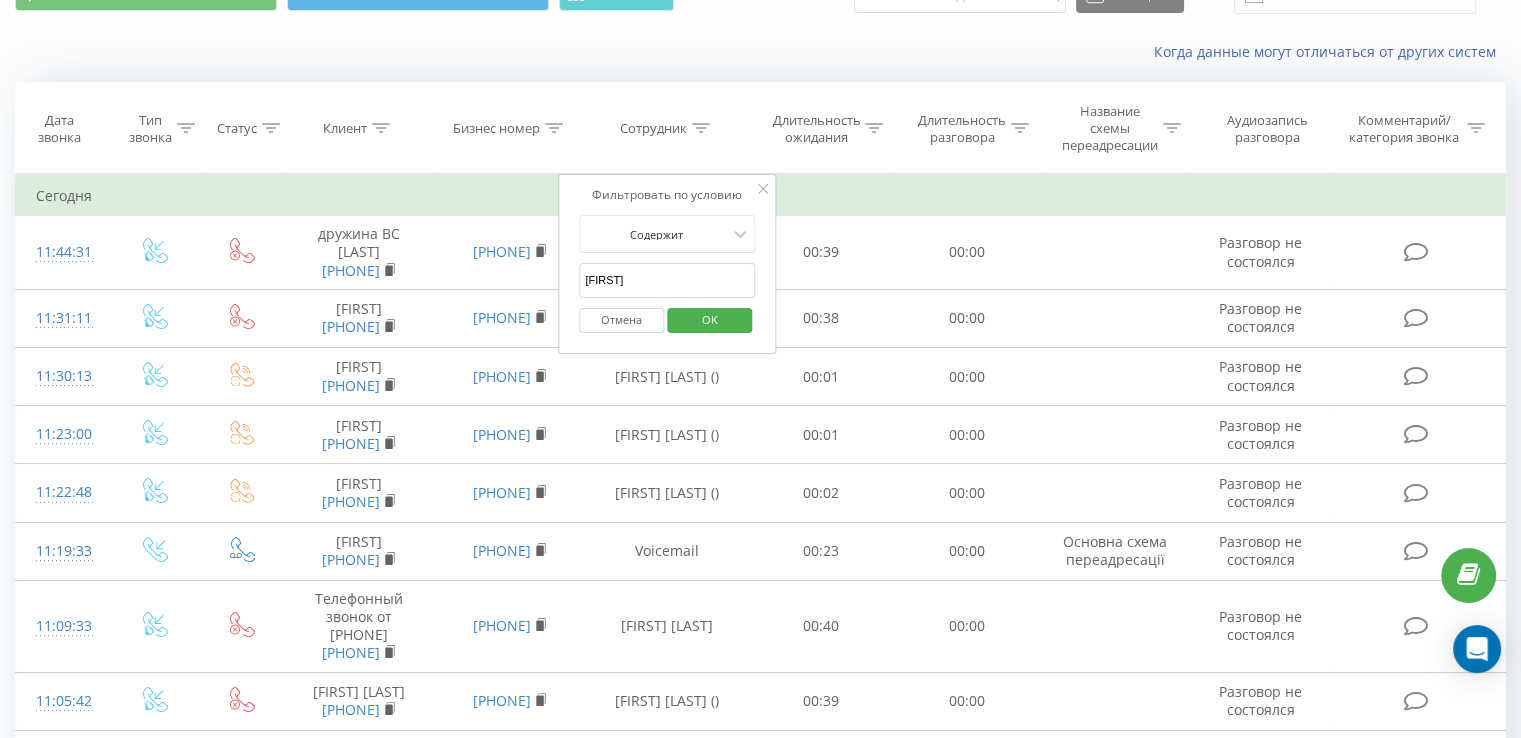 click on "OK" at bounding box center (710, 319) 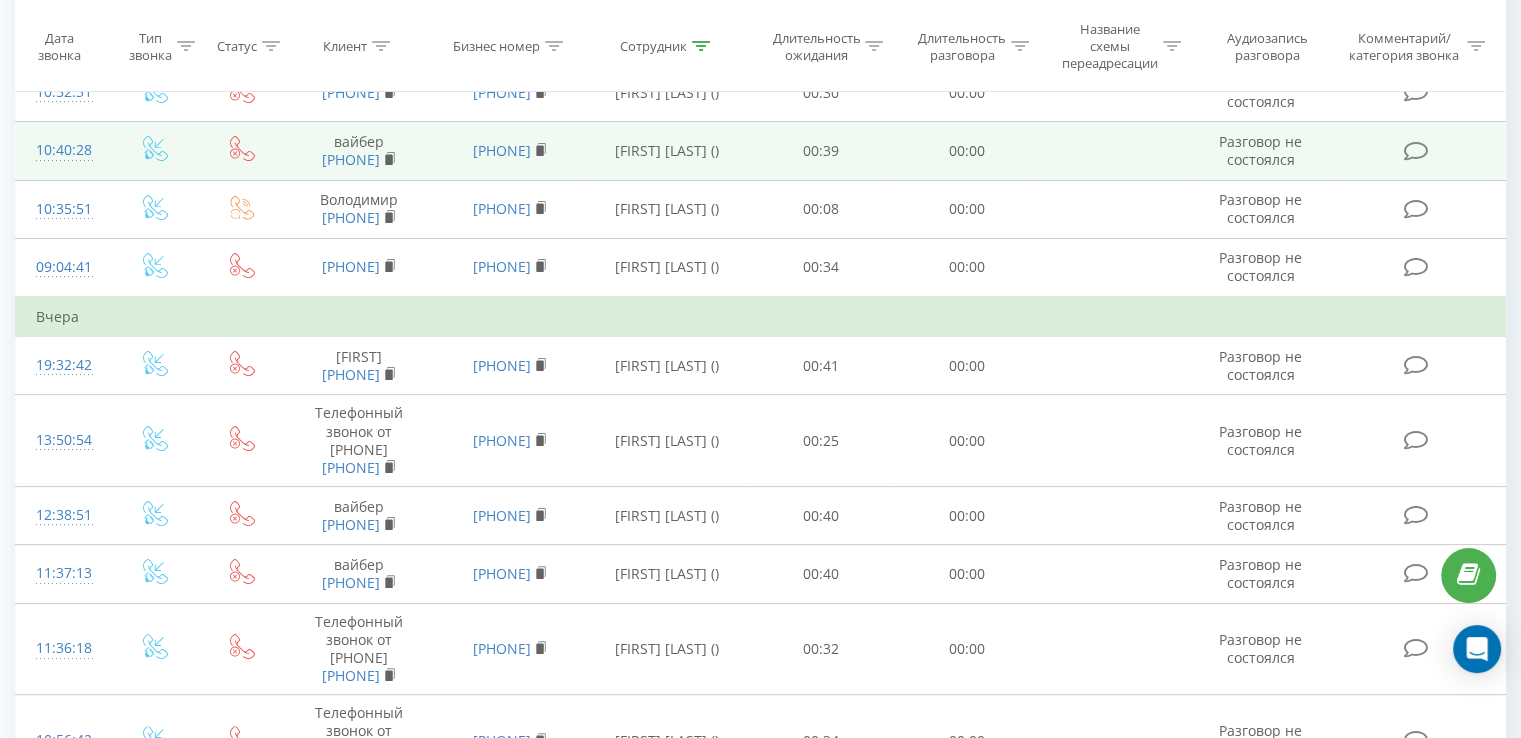 scroll, scrollTop: 0, scrollLeft: 0, axis: both 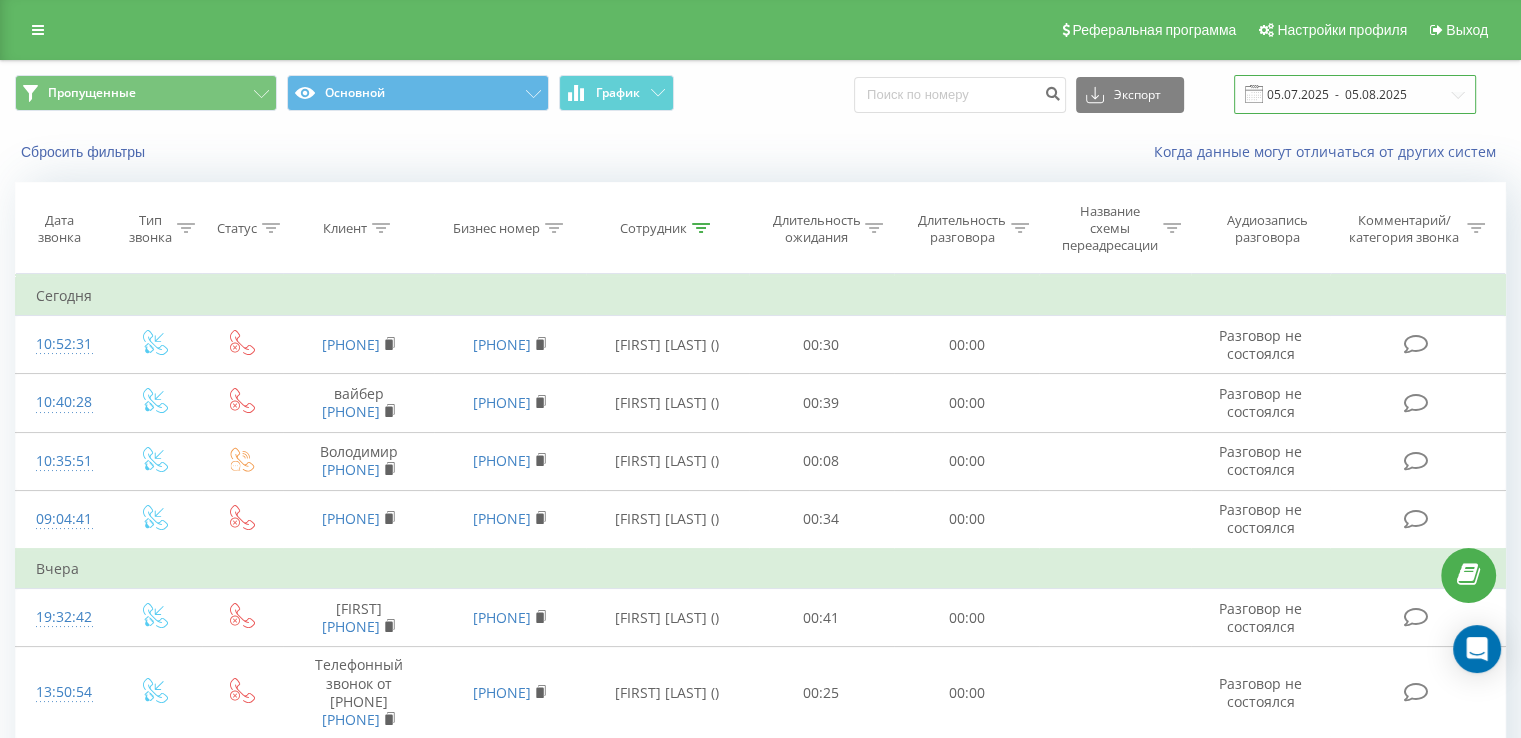 click on "05.07.2025  -  05.08.2025" at bounding box center (1355, 94) 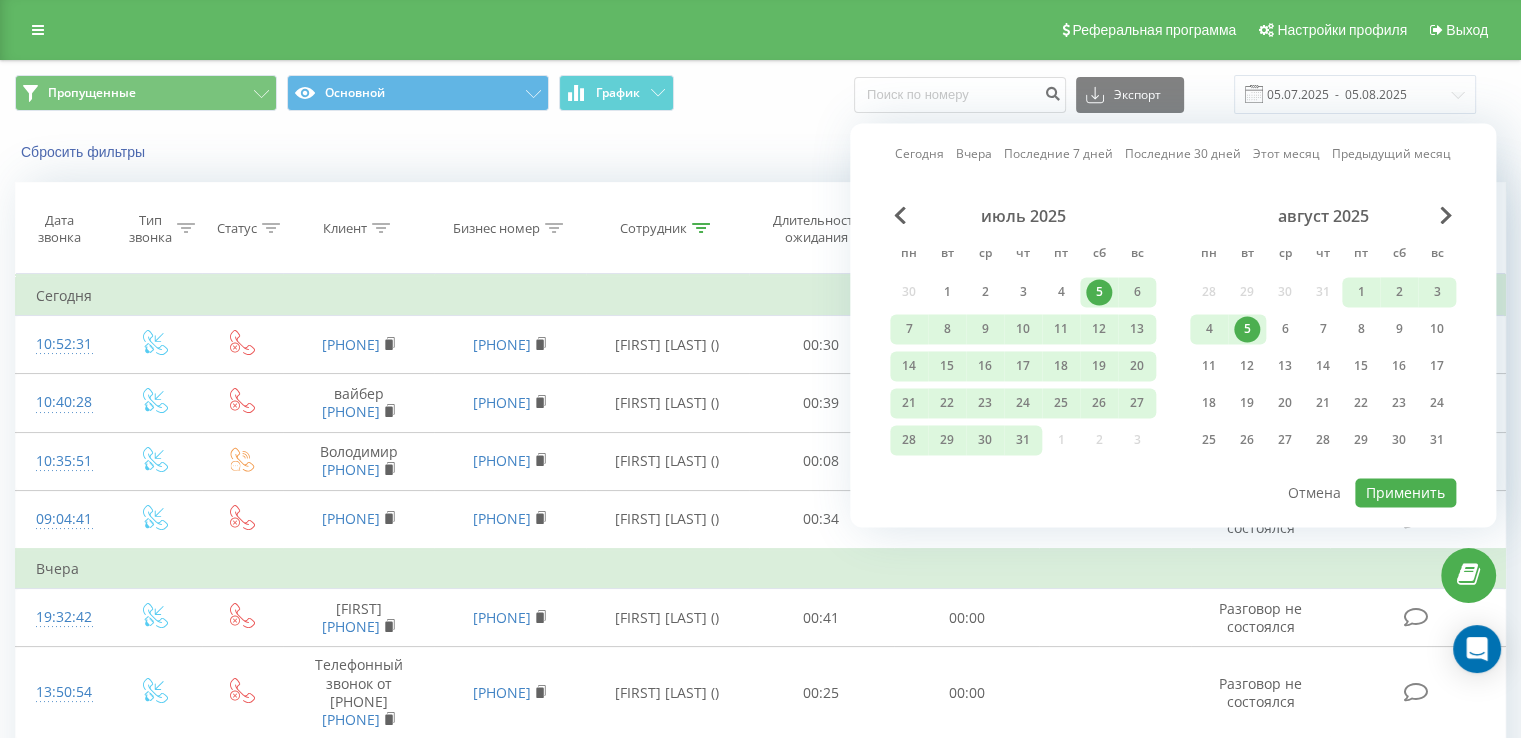 click on "август 2025 пн вт ср чт пт сб вс 28 29 30 31 1 2 3 4 5 6 7 8 9 10 11 12 13 14 15 16 17 18 19 20 21 22 23 24 25 26 27 28 29 30 31" at bounding box center [1323, 334] 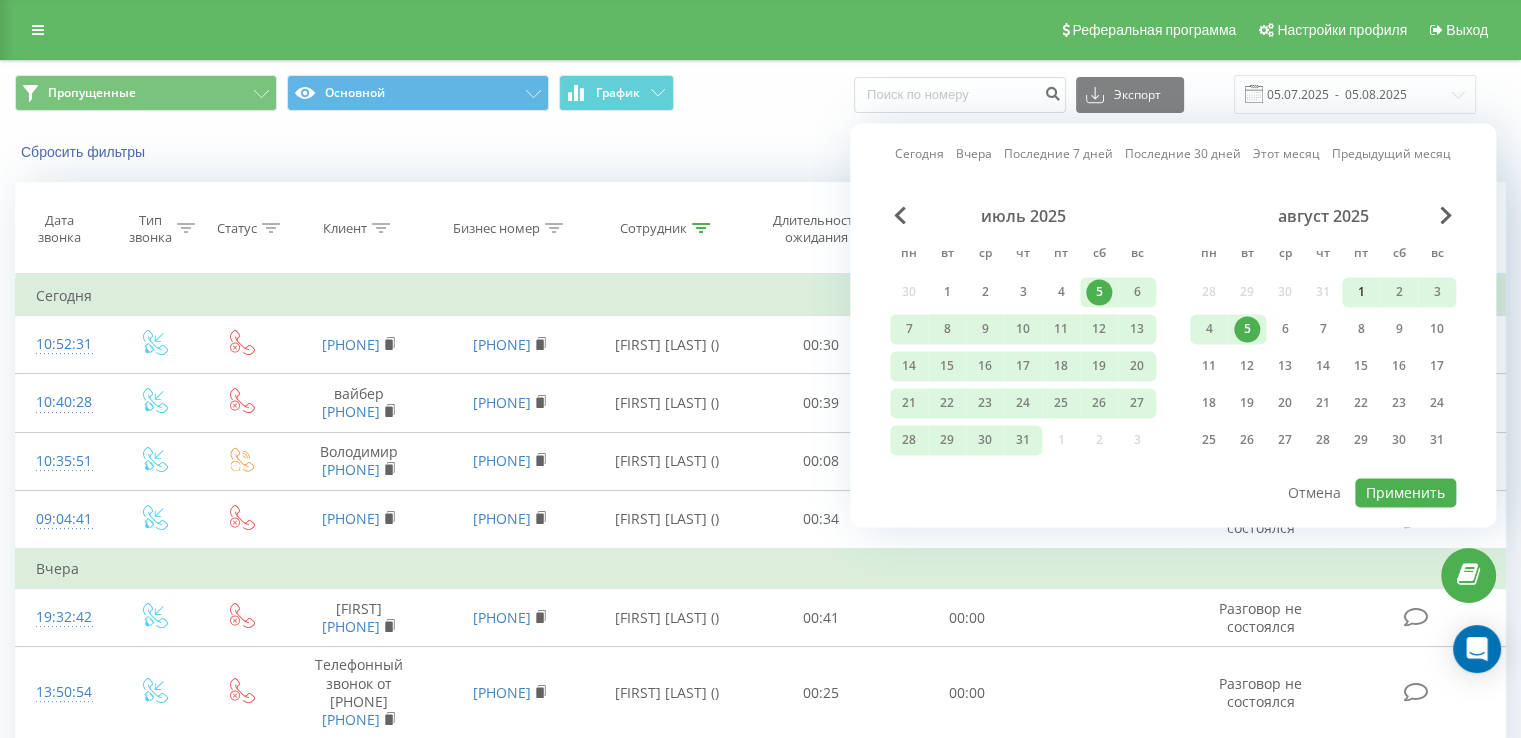 click on "1" at bounding box center (1361, 292) 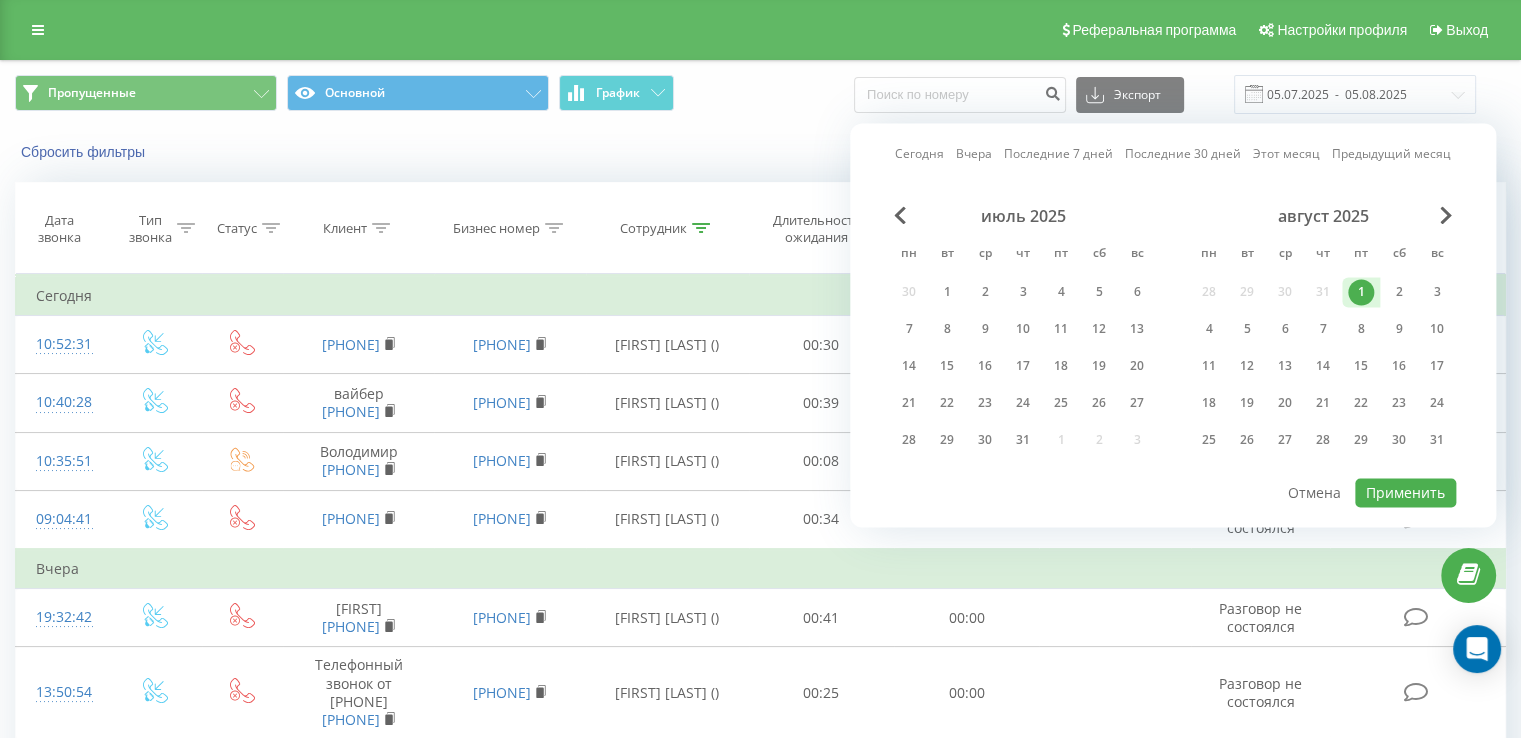 click on "август 2025 пн вт ср чт пт сб вс 28 29 30 31 1 2 3 4 5 6 7 8 9 10 11 12 13 14 15 16 17 18 19 20 21 22 23 24 25 26 27 28 29 30 31" at bounding box center [1323, 334] 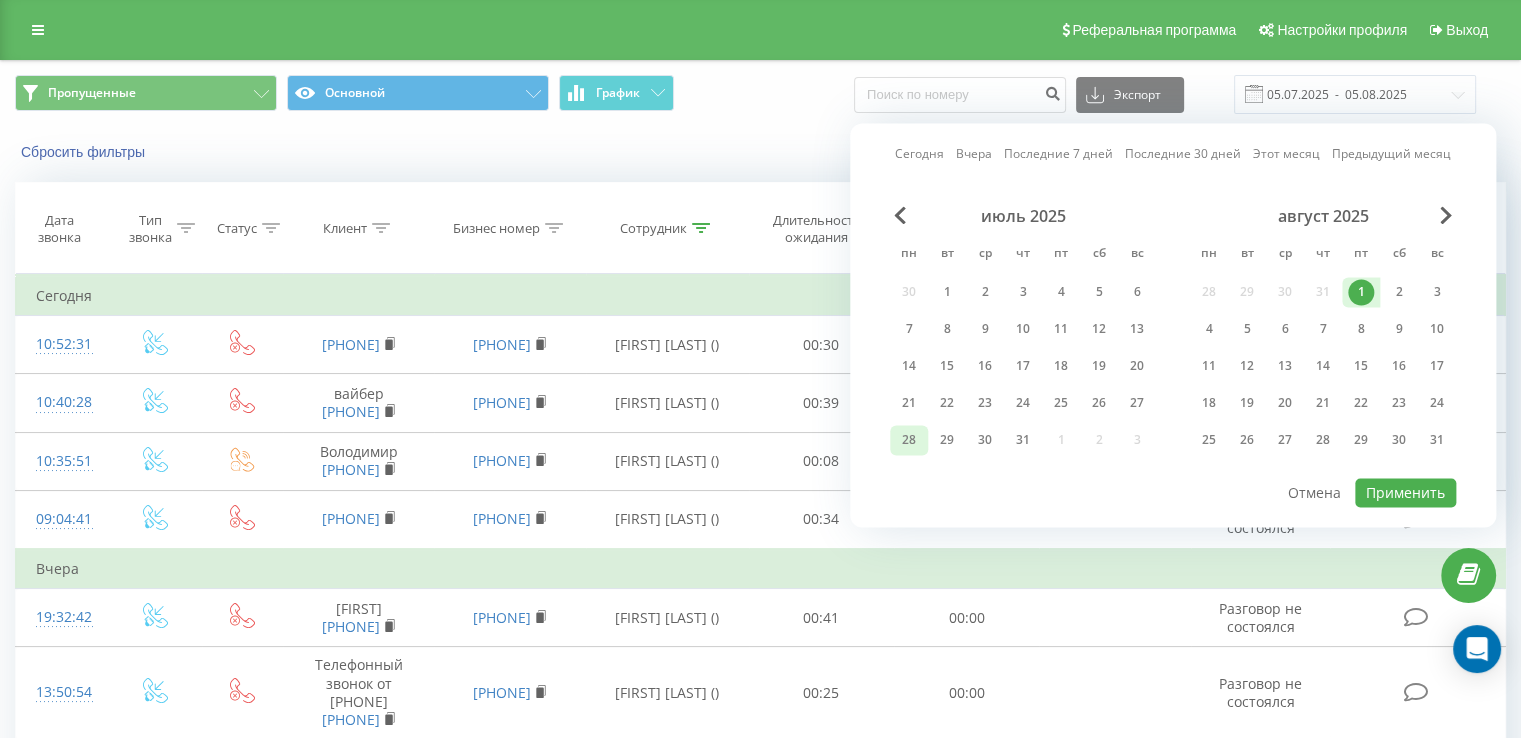 click on "28" at bounding box center [909, 440] 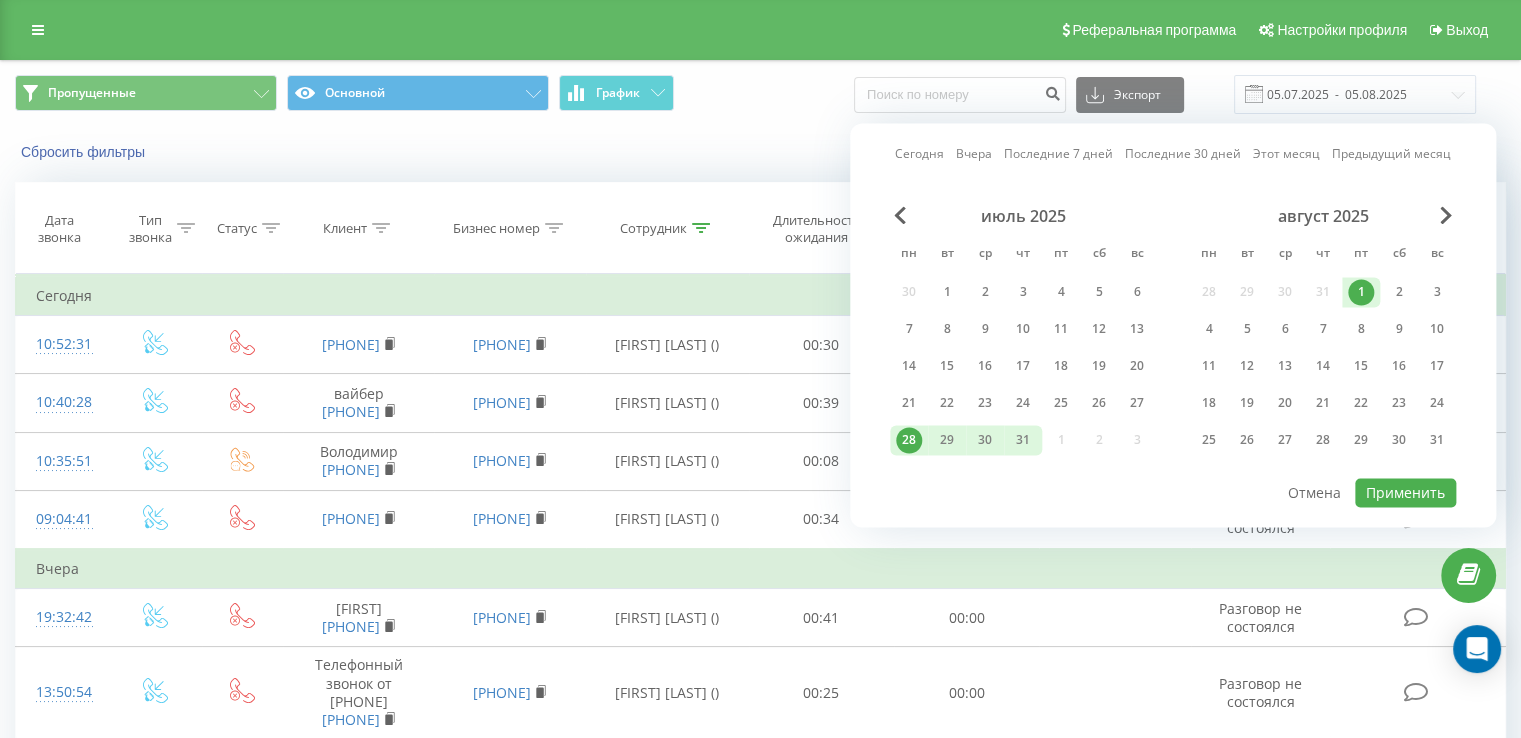 click on "июль 2025 пн вт ср чт пт сб вс 30 1 2 3 4 5 6 7 8 9 10 11 12 13 14 15 16 17 18 19 20 21 22 23 24 25 26 27 28 29 30 31 1 2 3" at bounding box center [1023, 334] 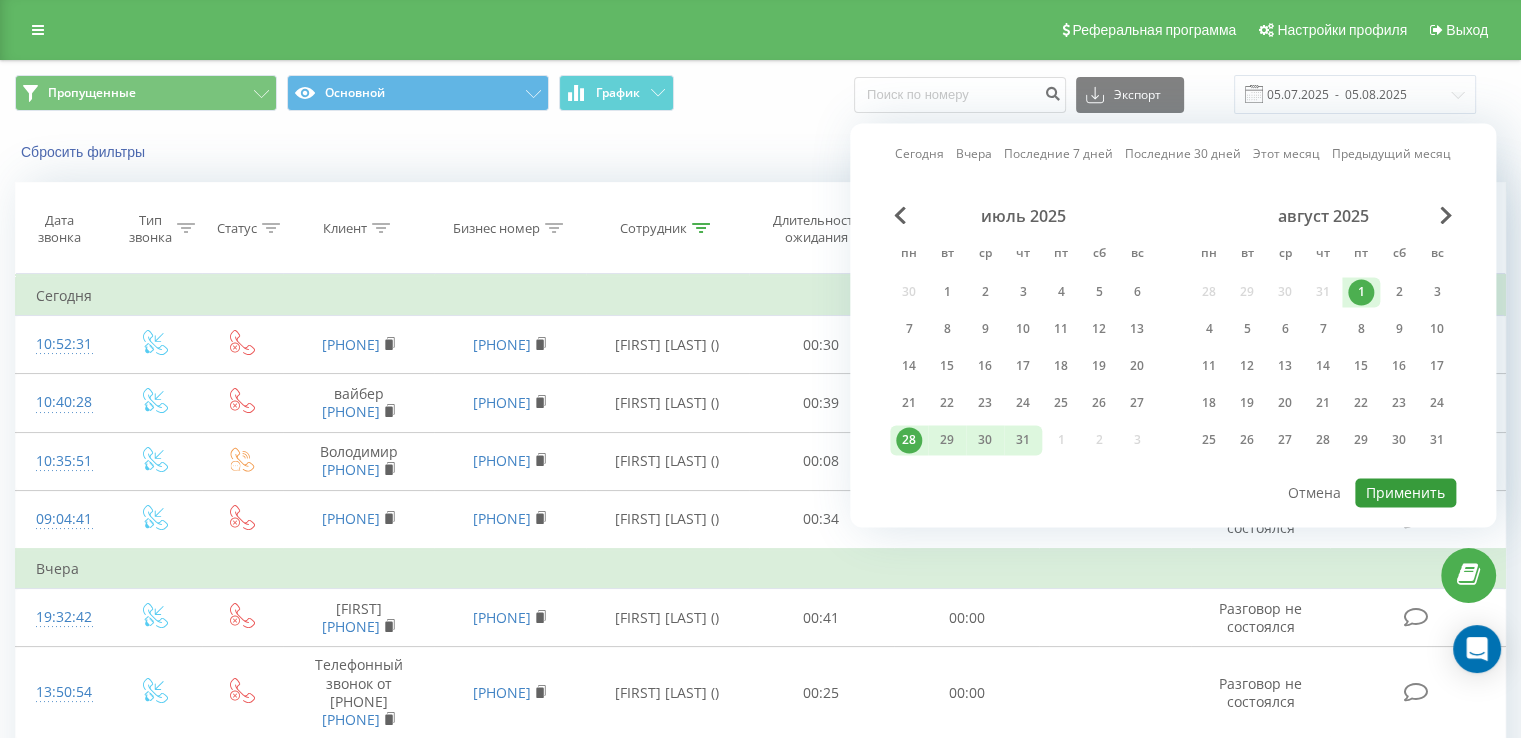 click on "Применить" at bounding box center [1405, 492] 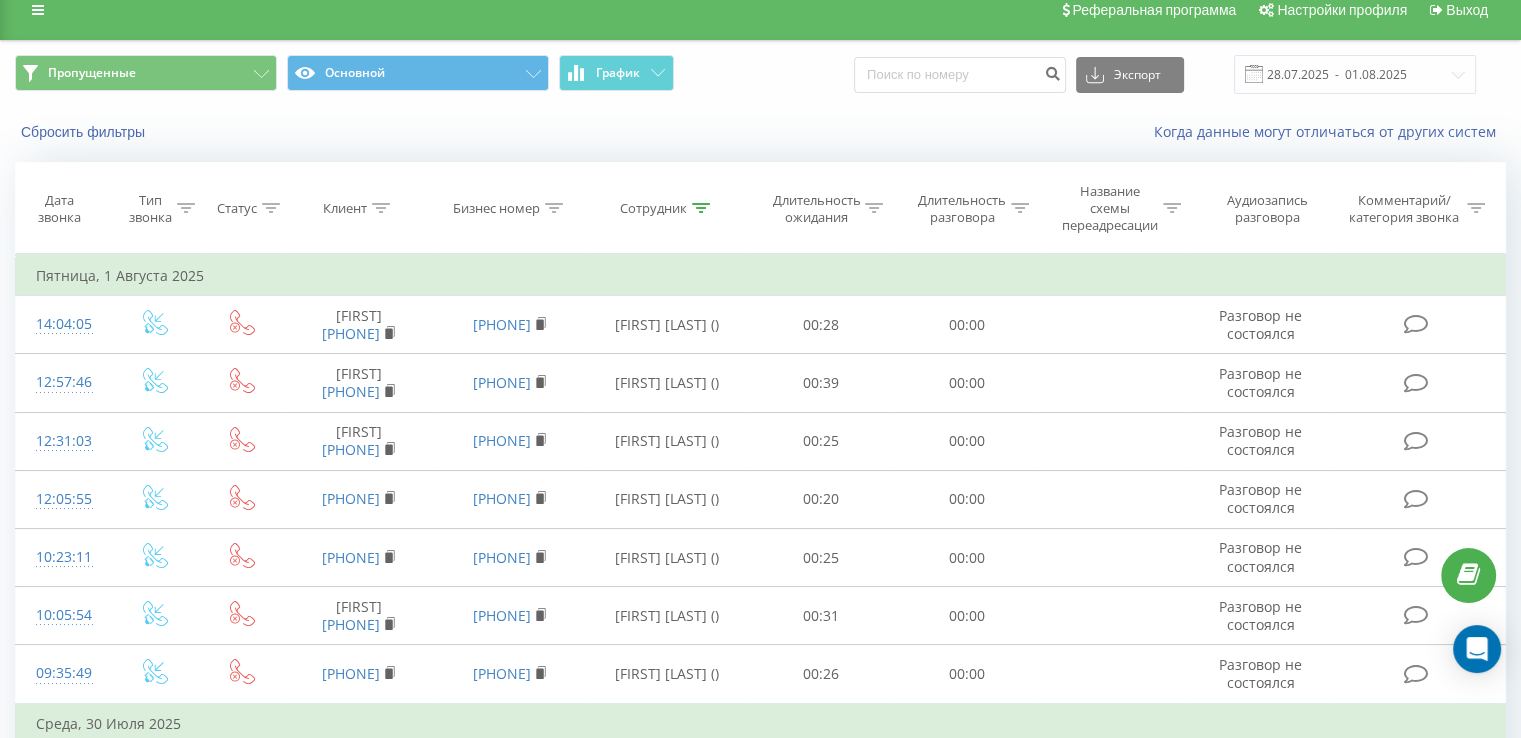 scroll, scrollTop: 0, scrollLeft: 0, axis: both 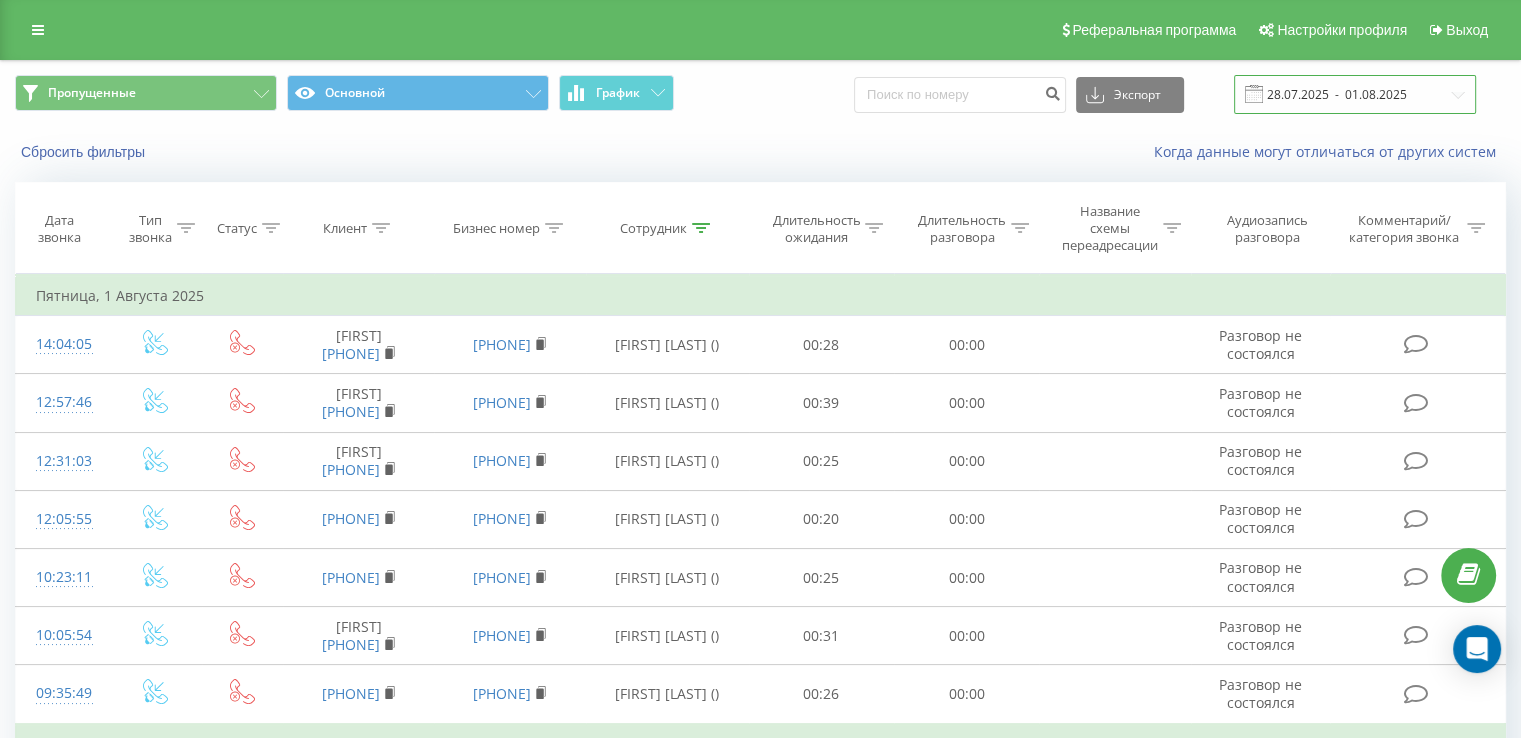 click on "28.07.2025  -  01.08.2025" at bounding box center [1355, 94] 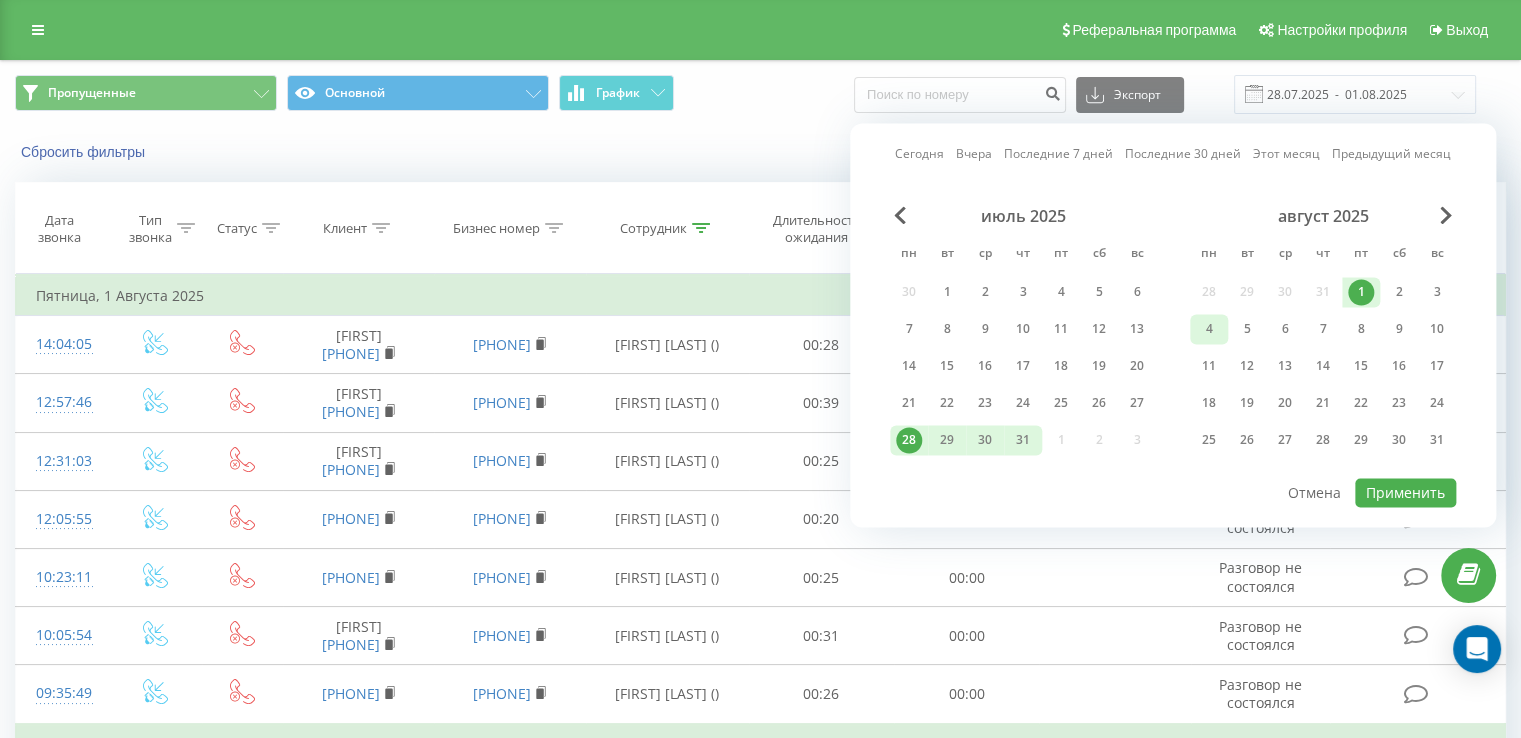 click on "4" at bounding box center (1209, 329) 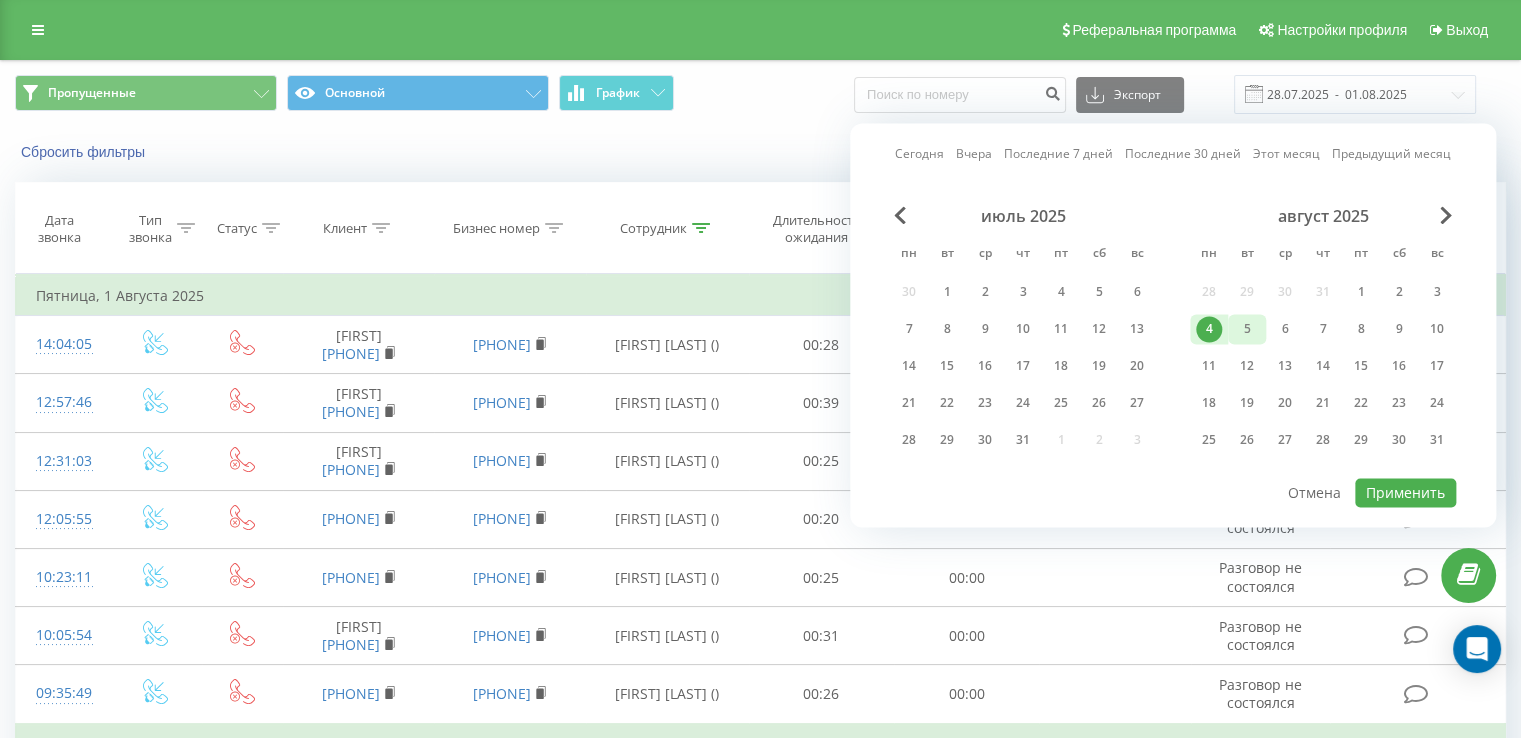 click on "5" at bounding box center (1247, 329) 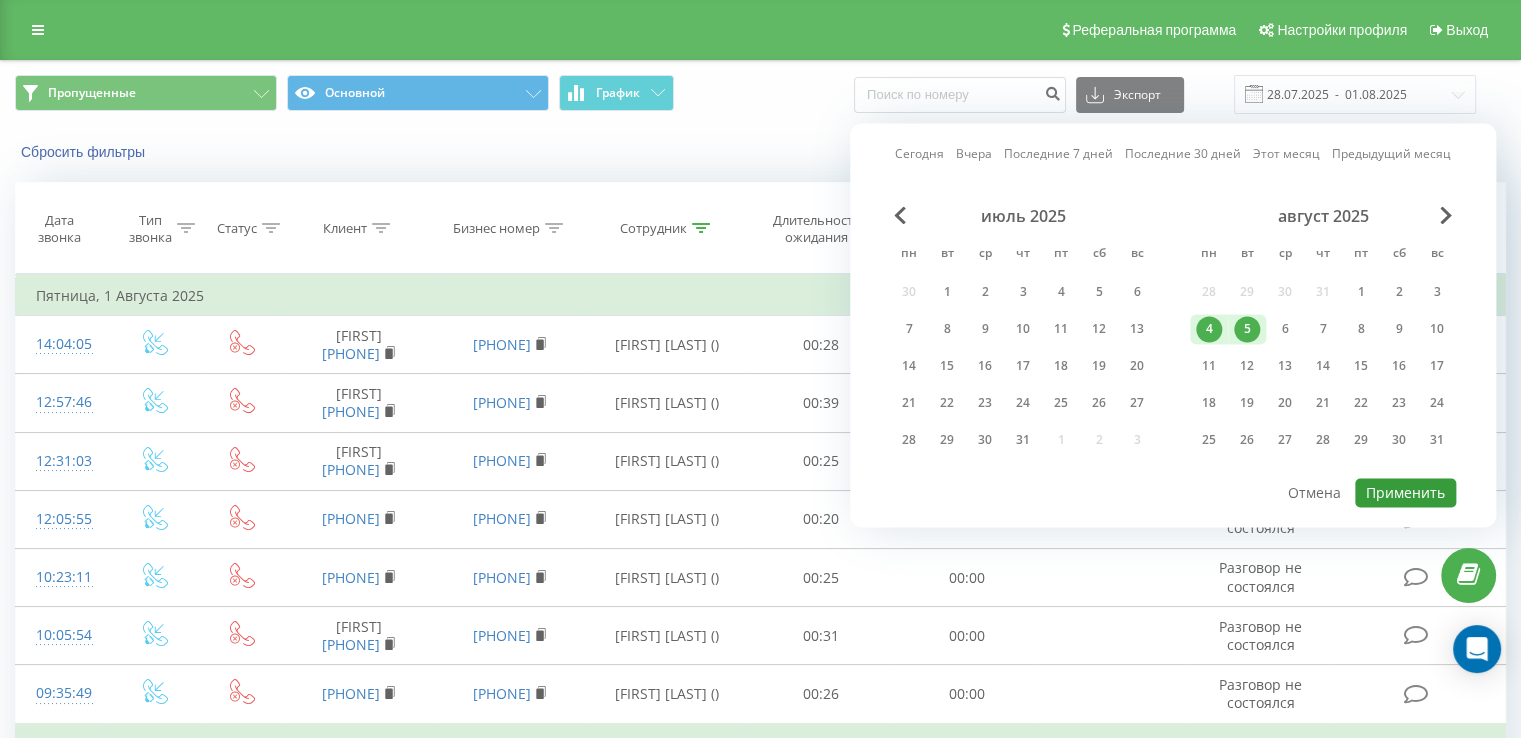 click on "Применить" at bounding box center (1405, 492) 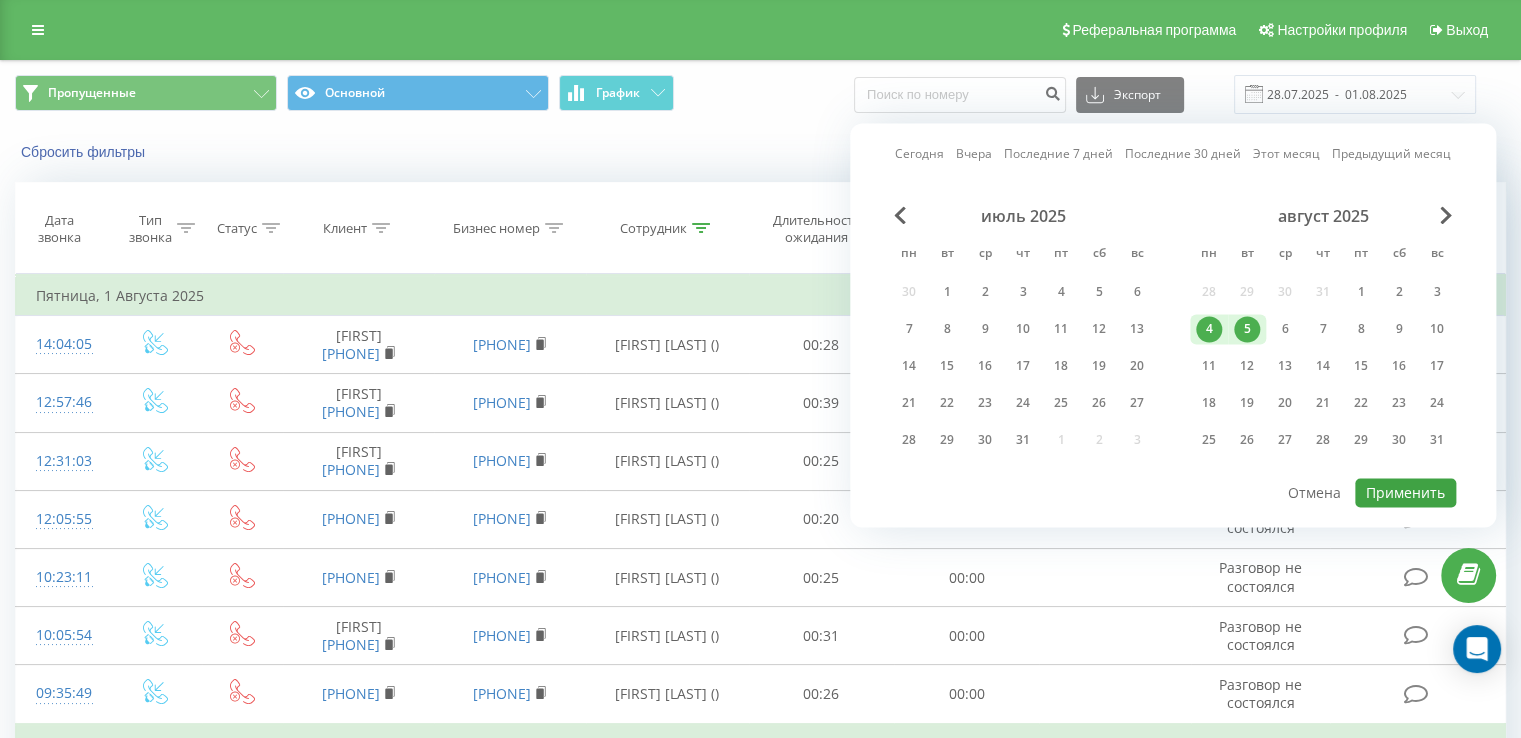 type on "04.08.2025  -  05.08.2025" 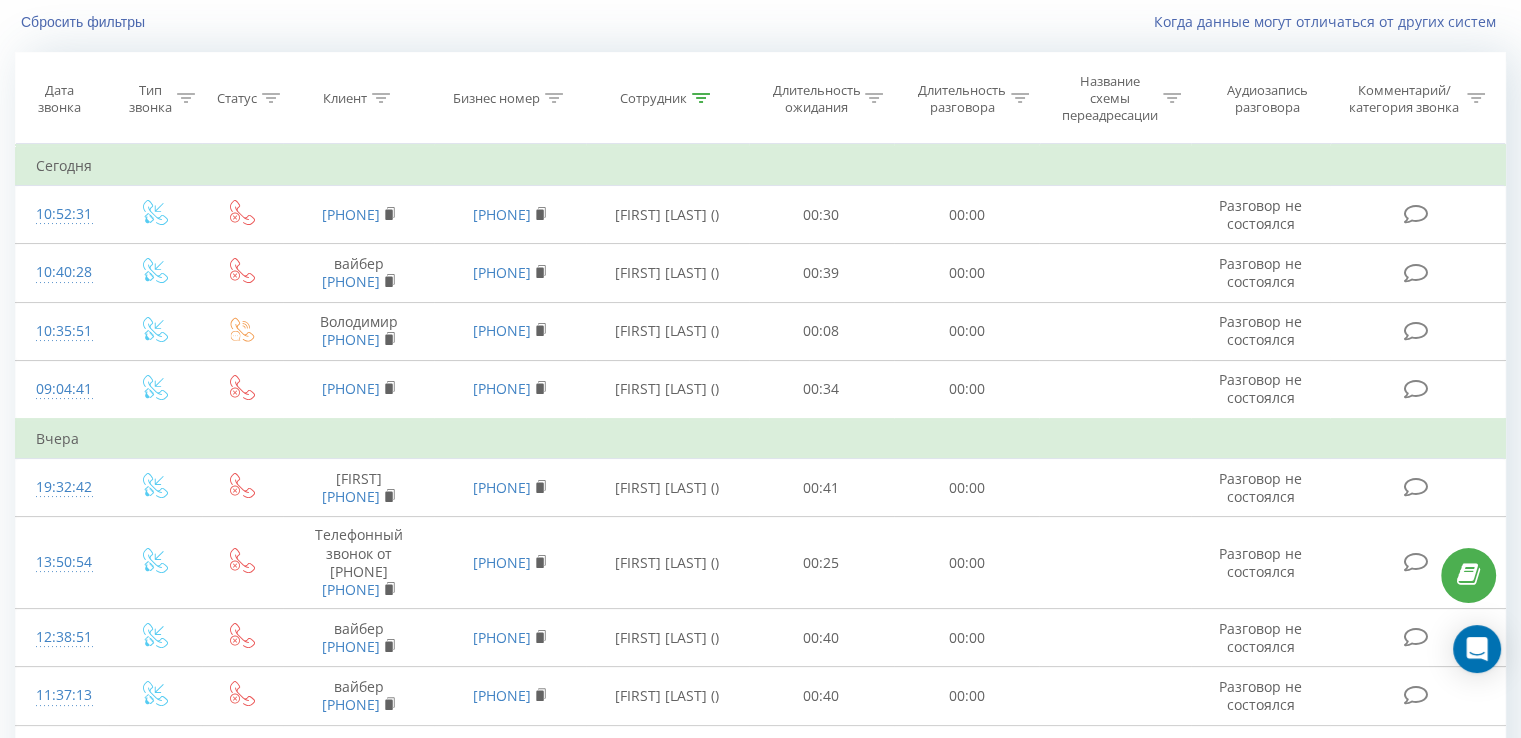 scroll, scrollTop: 200, scrollLeft: 0, axis: vertical 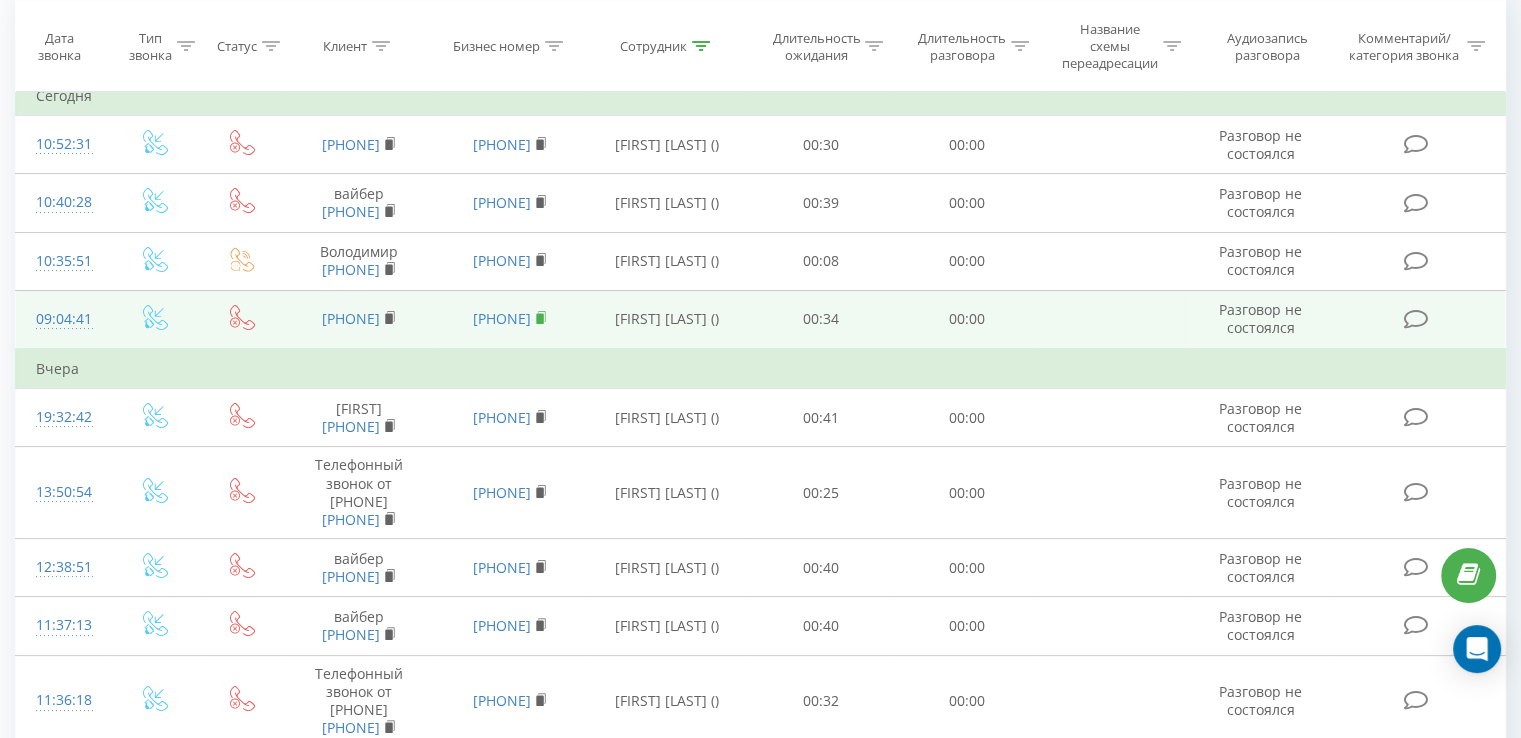 click 